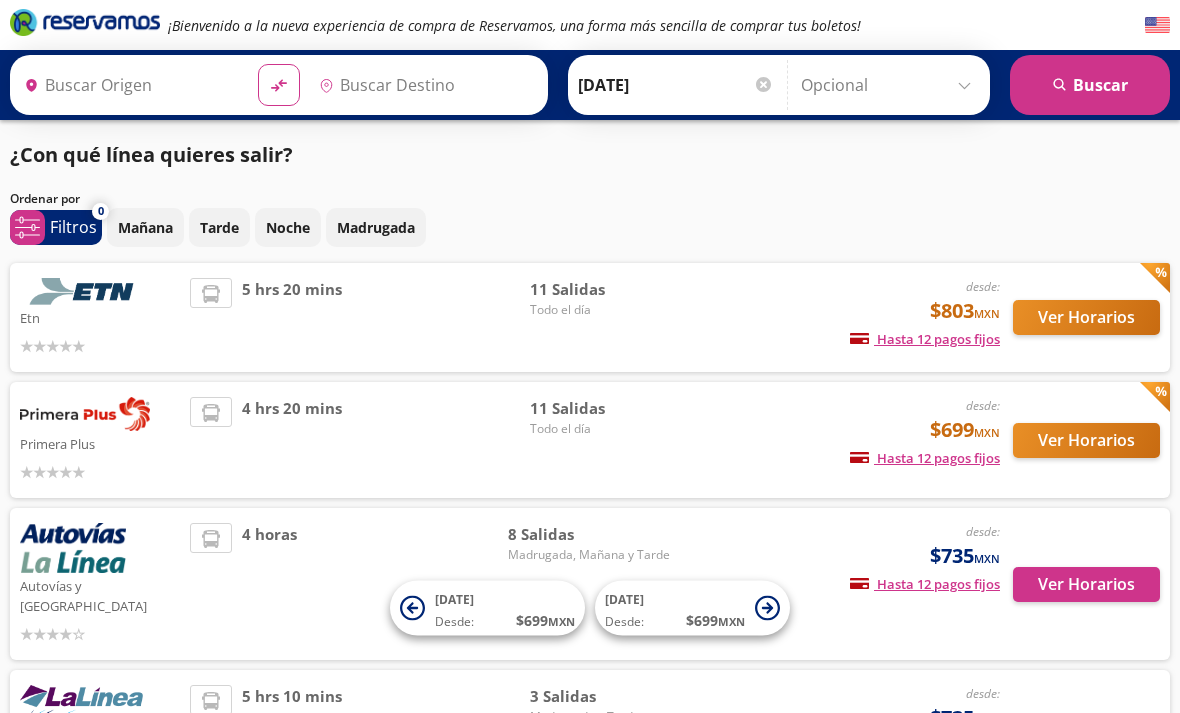 scroll, scrollTop: 0, scrollLeft: 0, axis: both 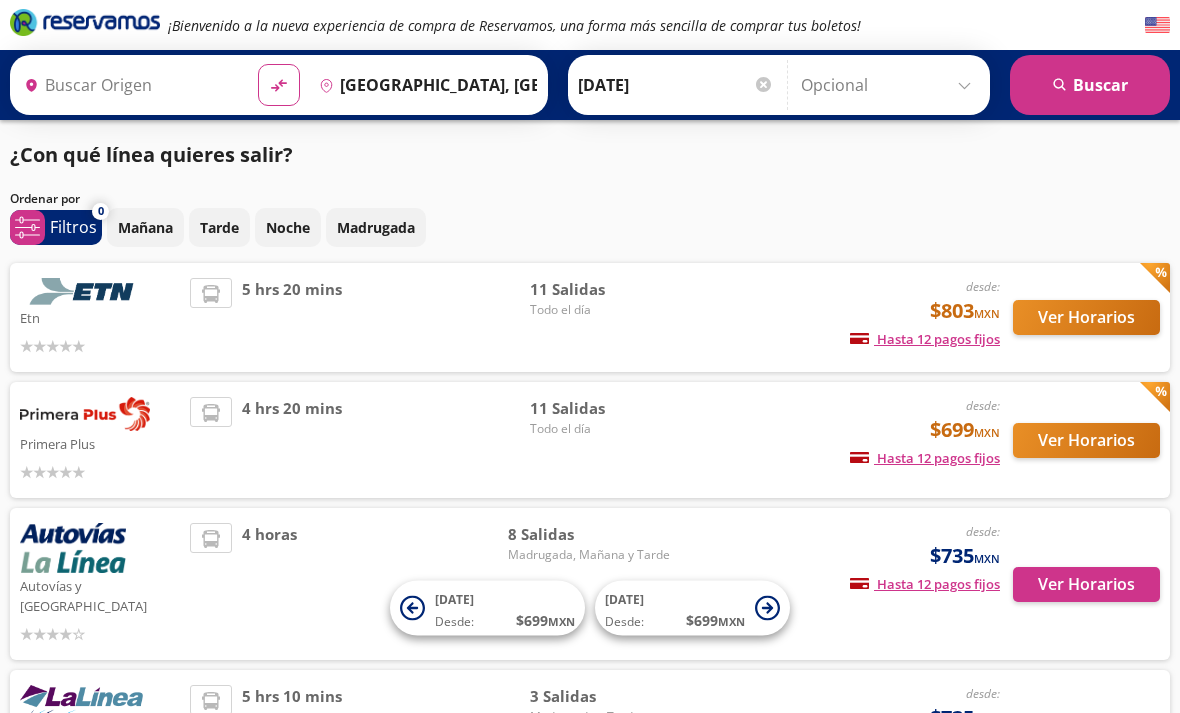 type on "[GEOGRAPHIC_DATA], [GEOGRAPHIC_DATA]" 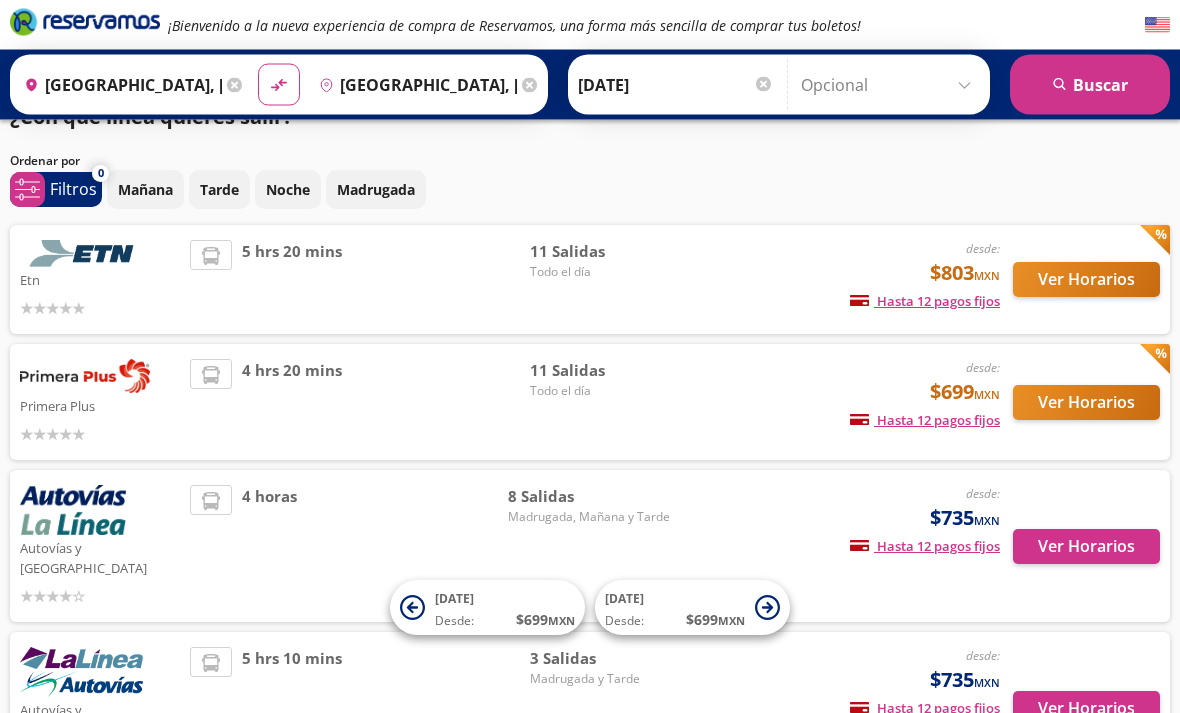 scroll, scrollTop: 38, scrollLeft: 0, axis: vertical 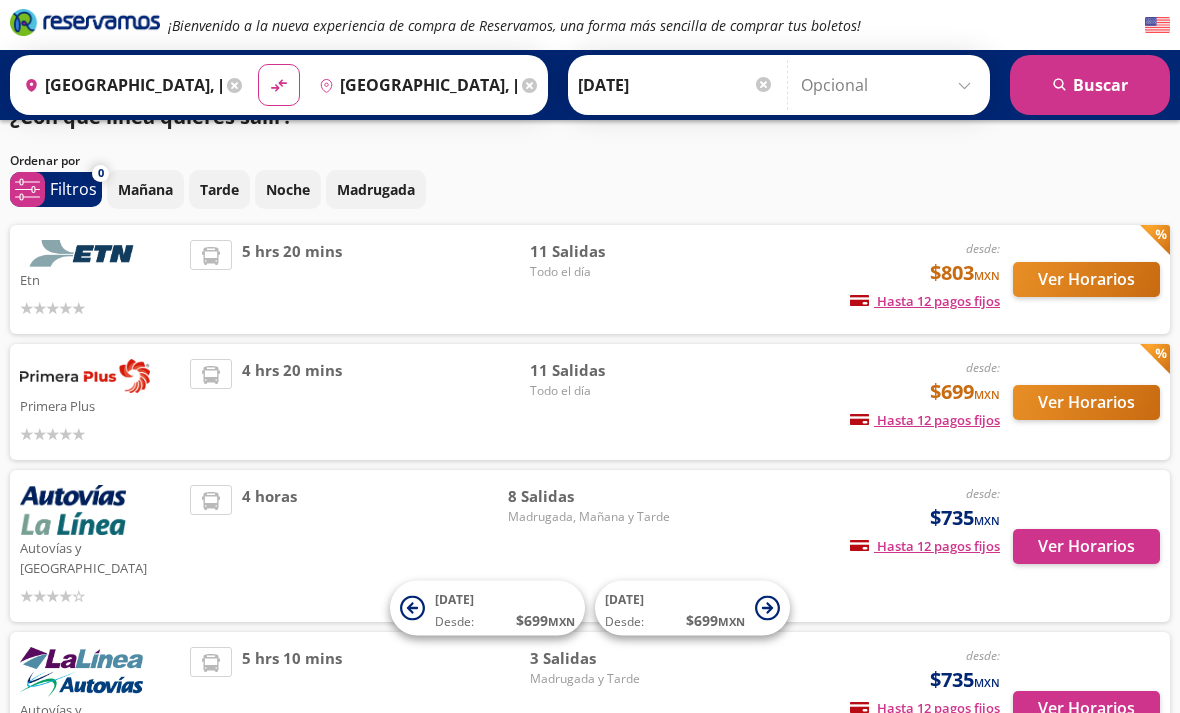 click on "system-uicons:filtering" 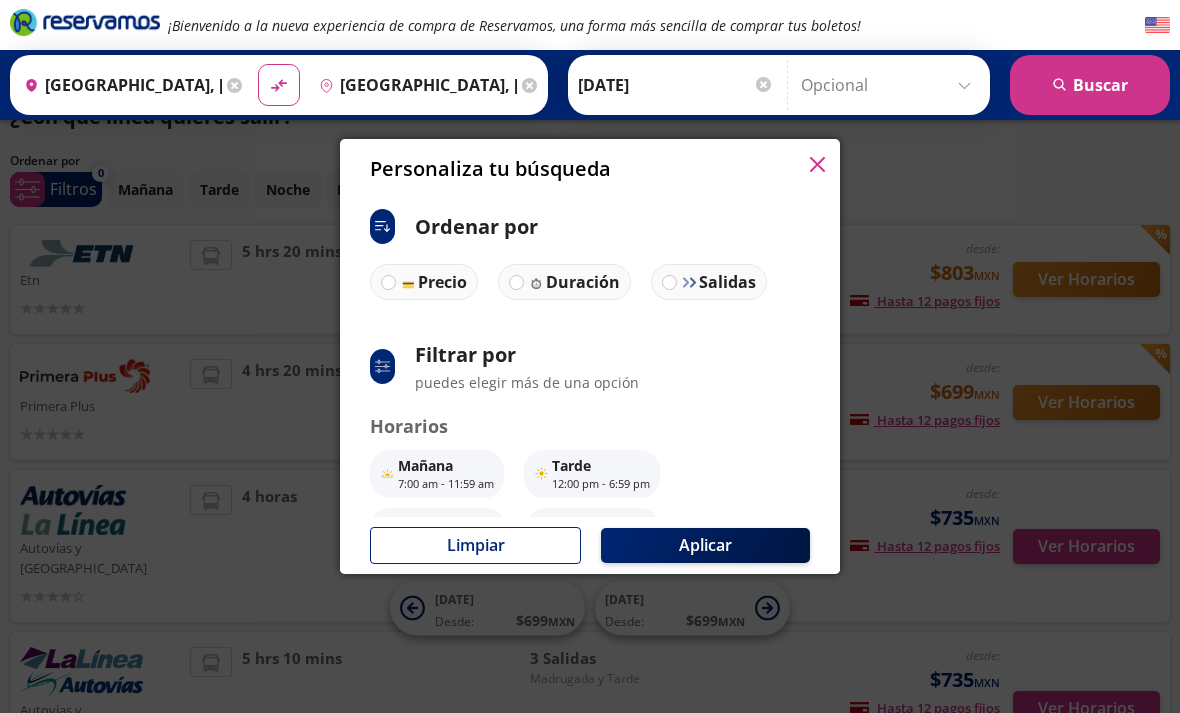 click at bounding box center [388, 282] 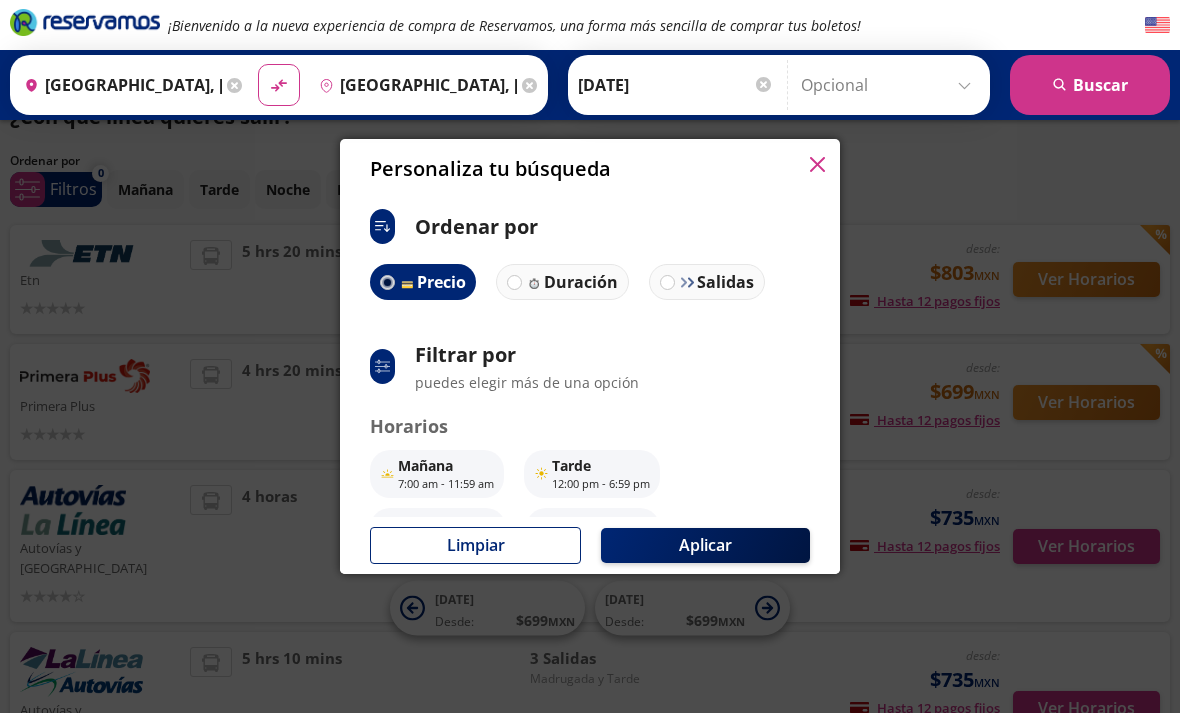 scroll, scrollTop: 0, scrollLeft: 0, axis: both 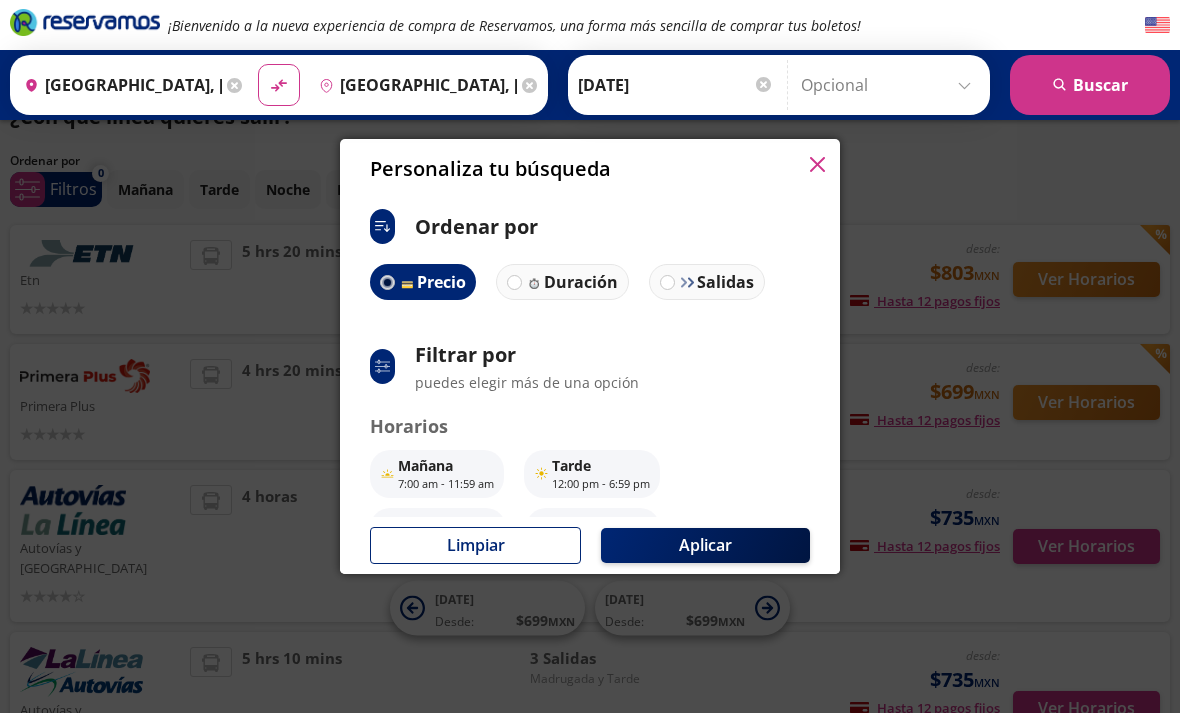 click on "Aplicar" at bounding box center (705, 545) 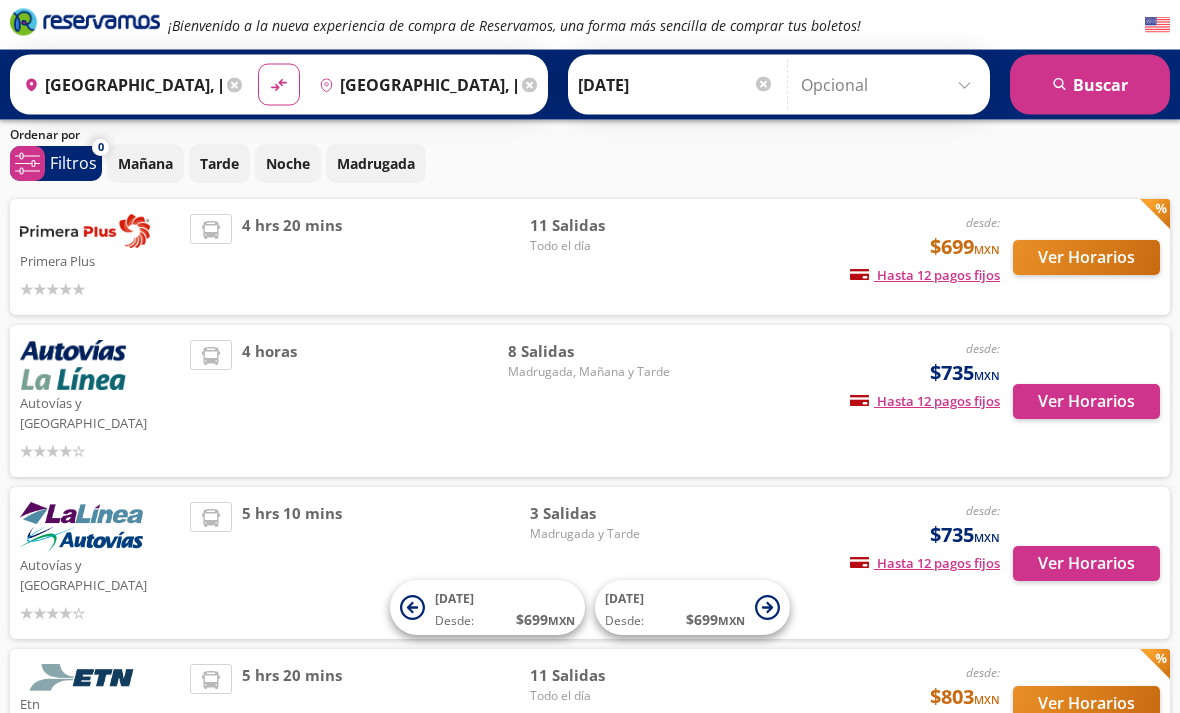 scroll, scrollTop: 61, scrollLeft: 0, axis: vertical 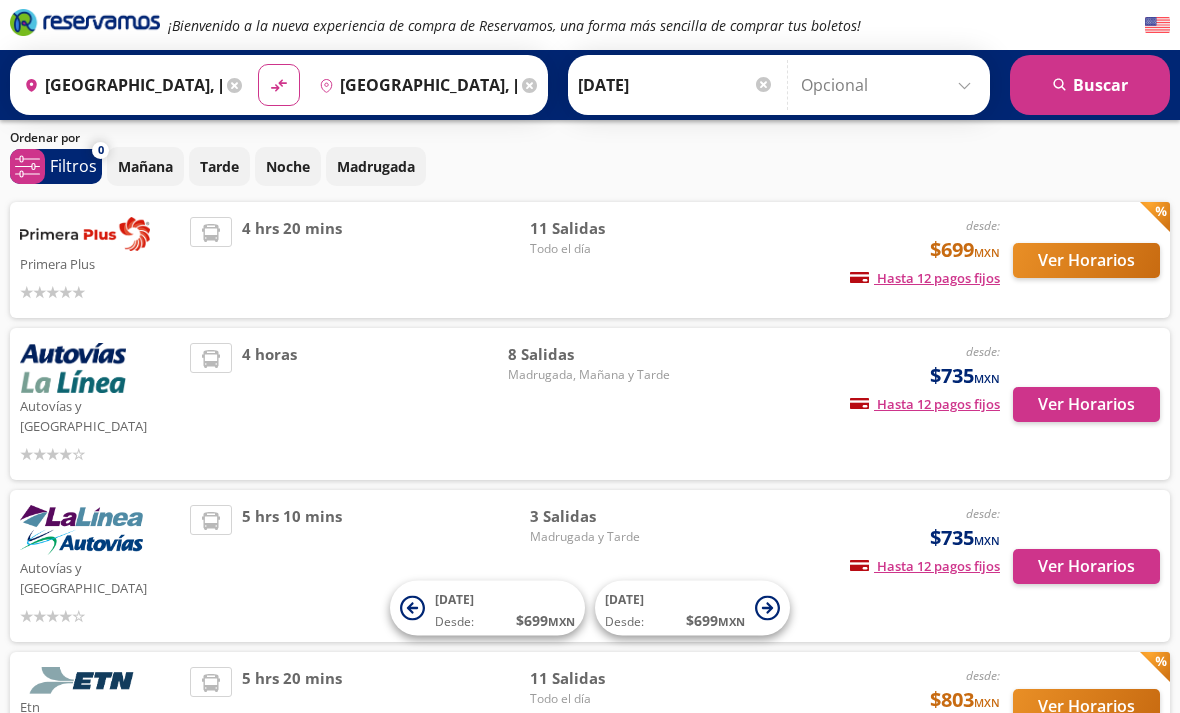 click on "Ver Horarios" at bounding box center (1086, 260) 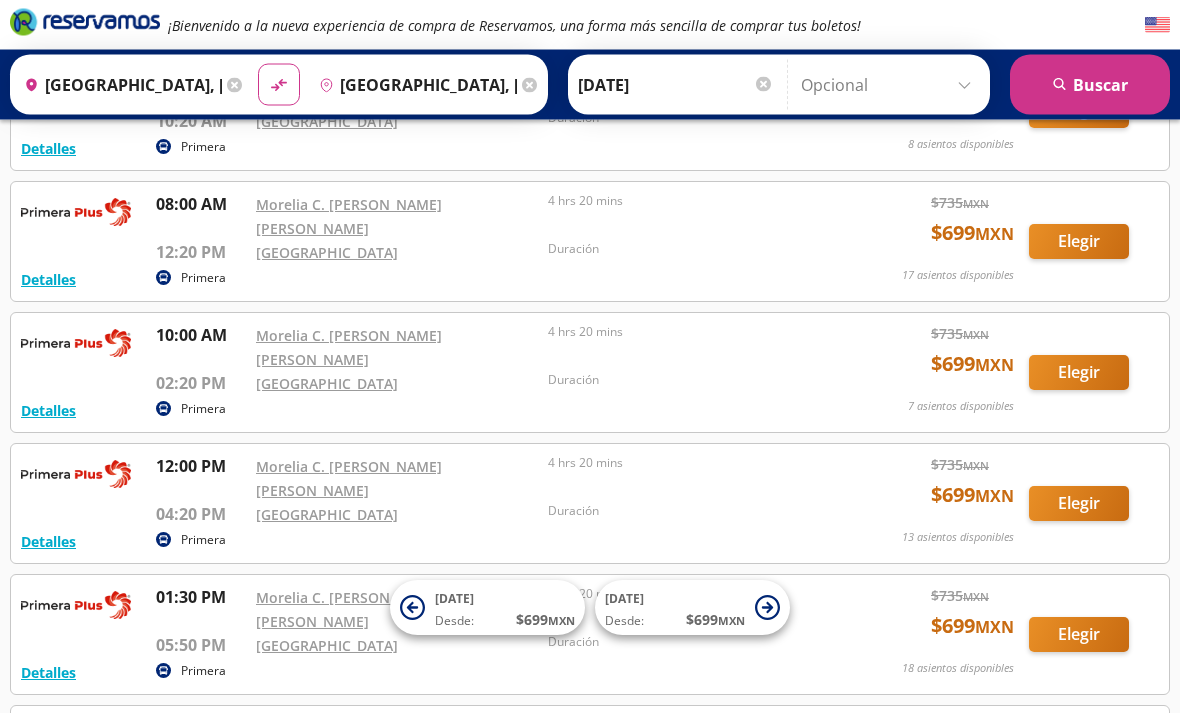 scroll, scrollTop: 324, scrollLeft: 0, axis: vertical 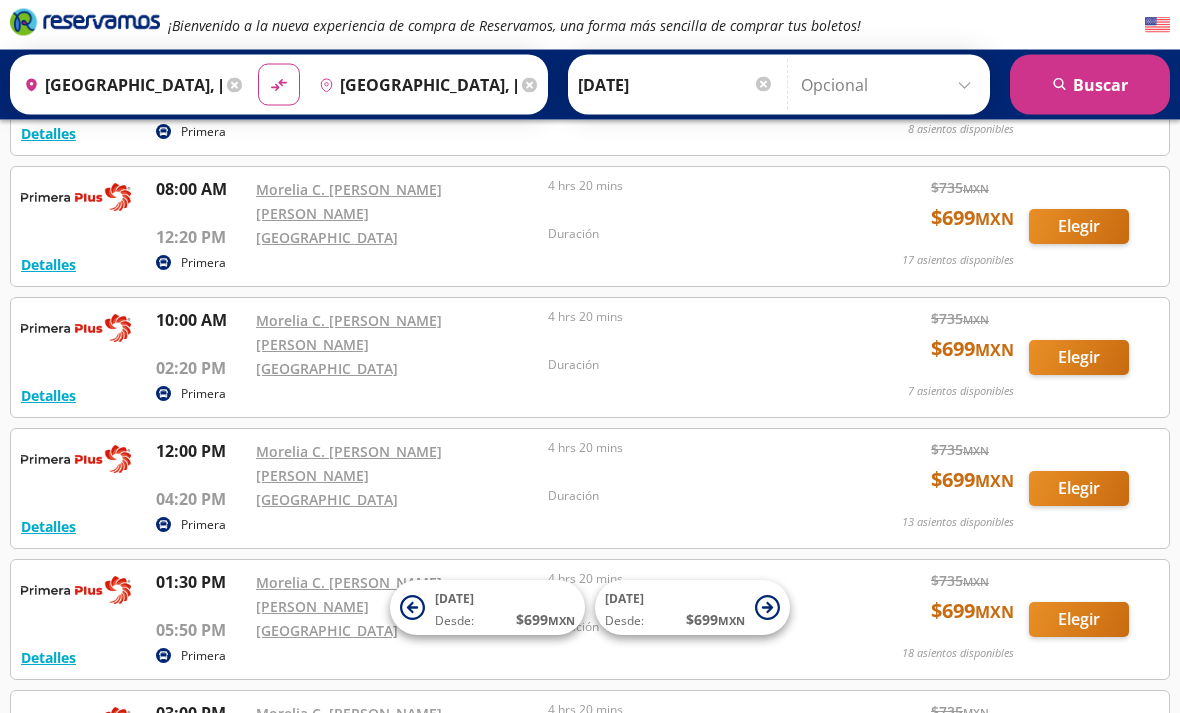 click on "Elegir" at bounding box center (1079, 358) 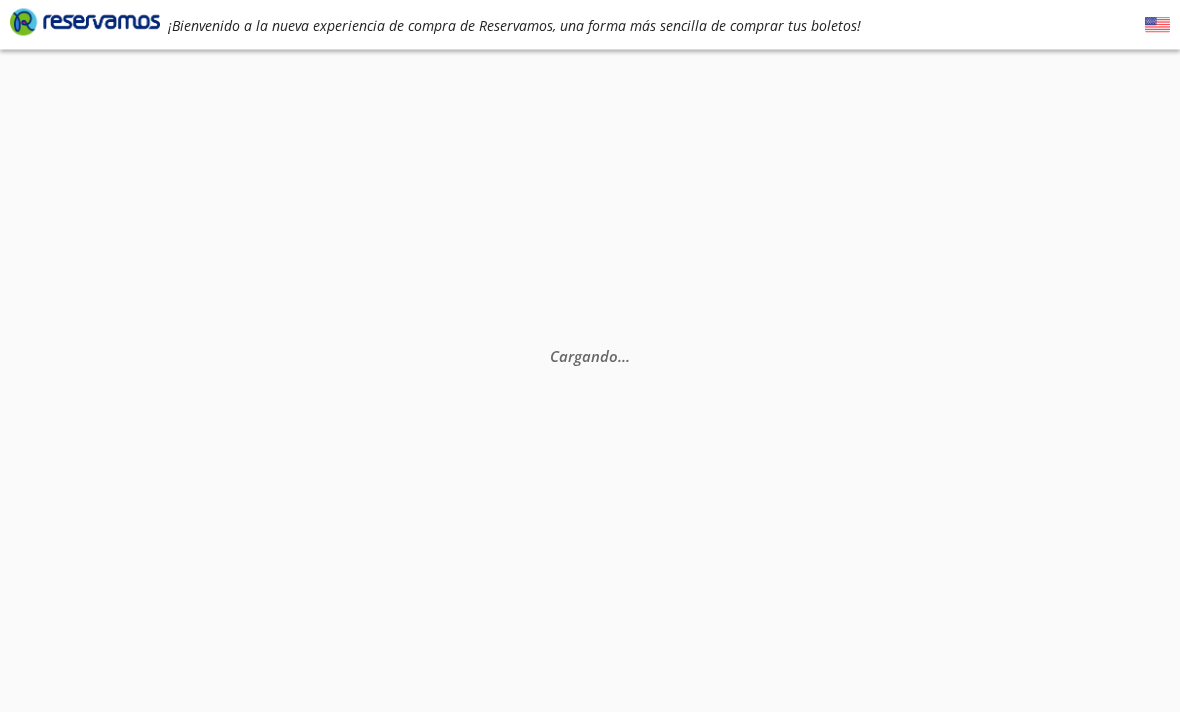 scroll, scrollTop: 0, scrollLeft: 0, axis: both 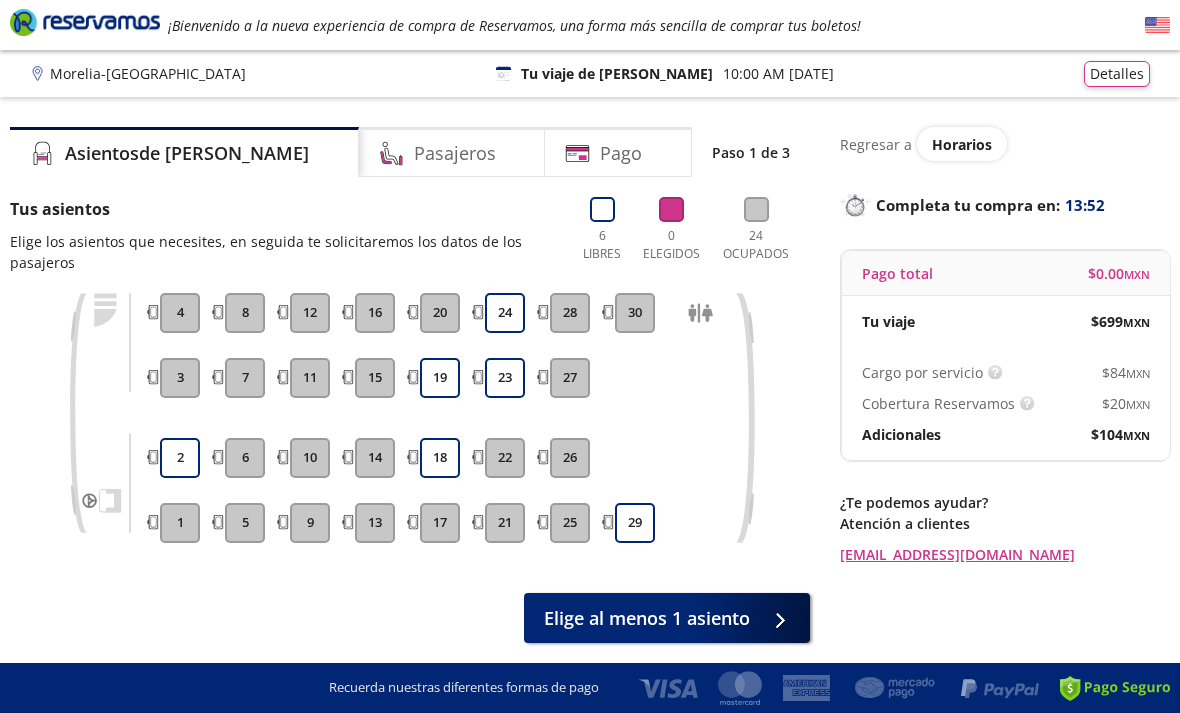 click on "24" at bounding box center (505, 313) 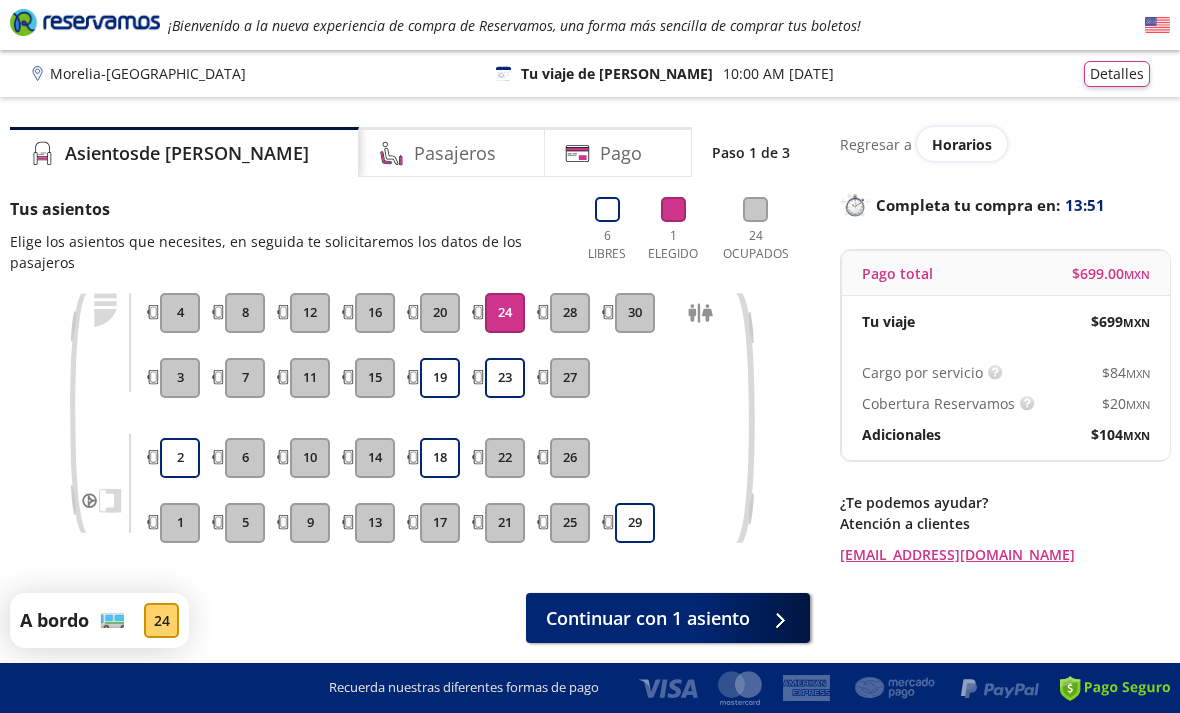 click on "23" at bounding box center (505, 378) 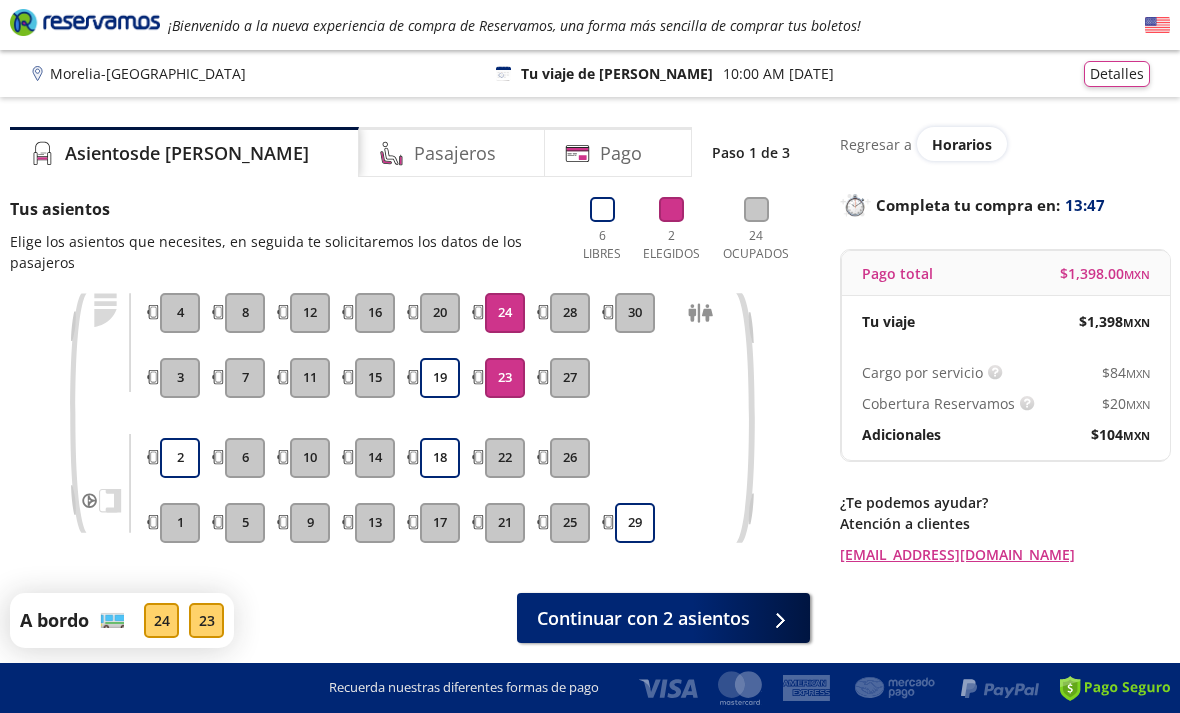 click on "Continuar con 2 asientos" at bounding box center (663, 618) 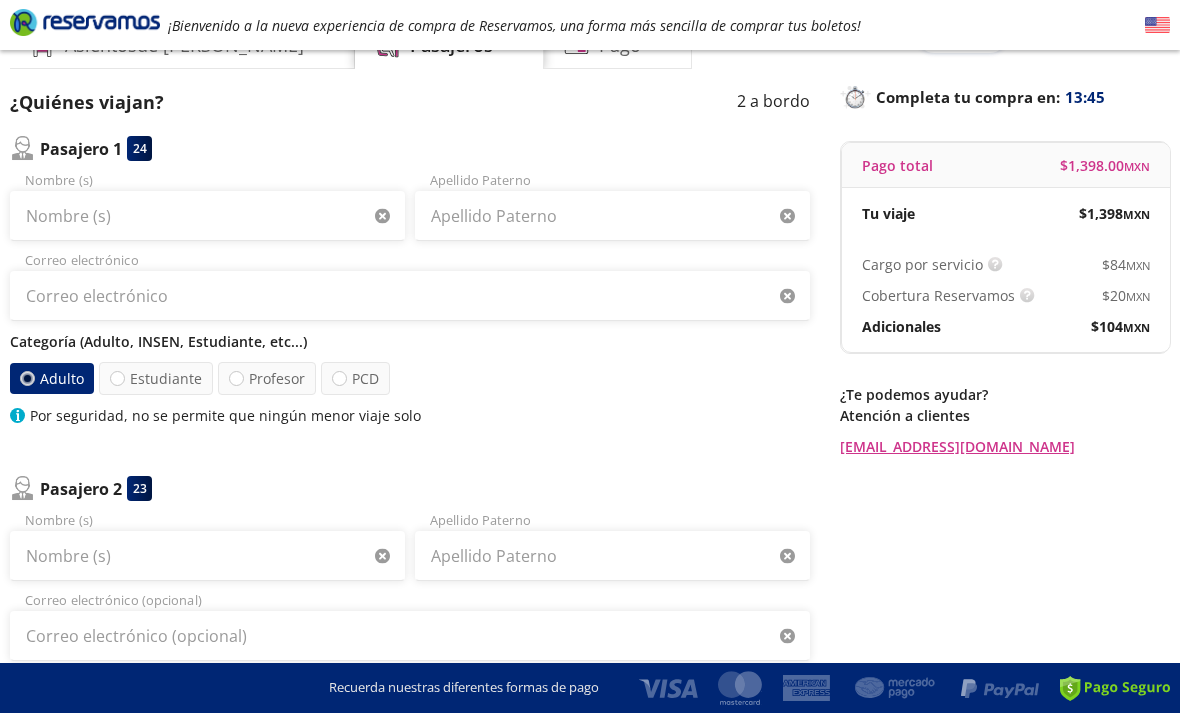 scroll, scrollTop: 109, scrollLeft: 0, axis: vertical 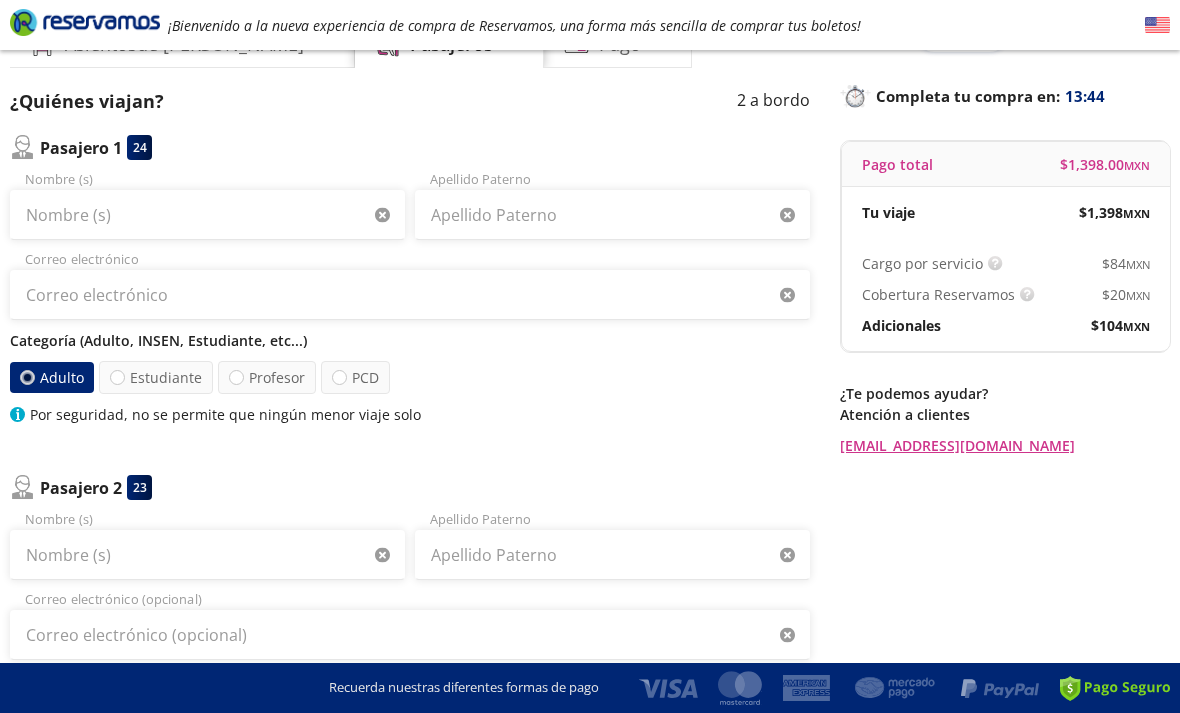 click on "Estudiante" at bounding box center [156, 377] 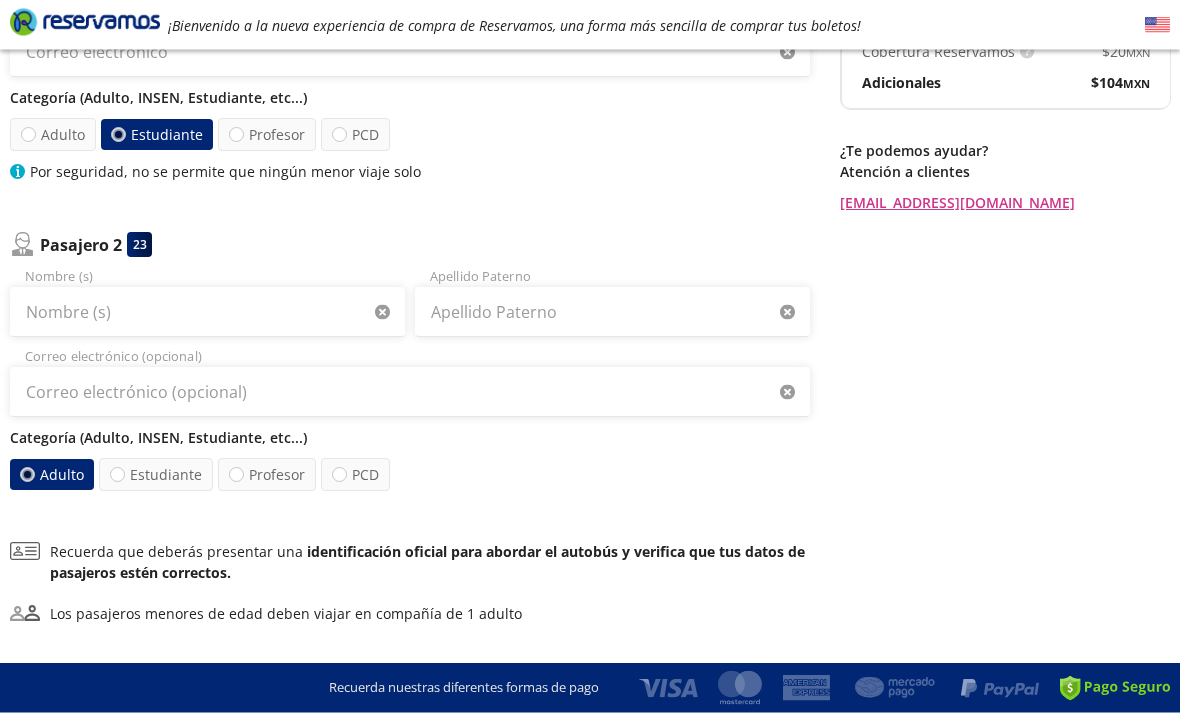 scroll, scrollTop: 359, scrollLeft: 0, axis: vertical 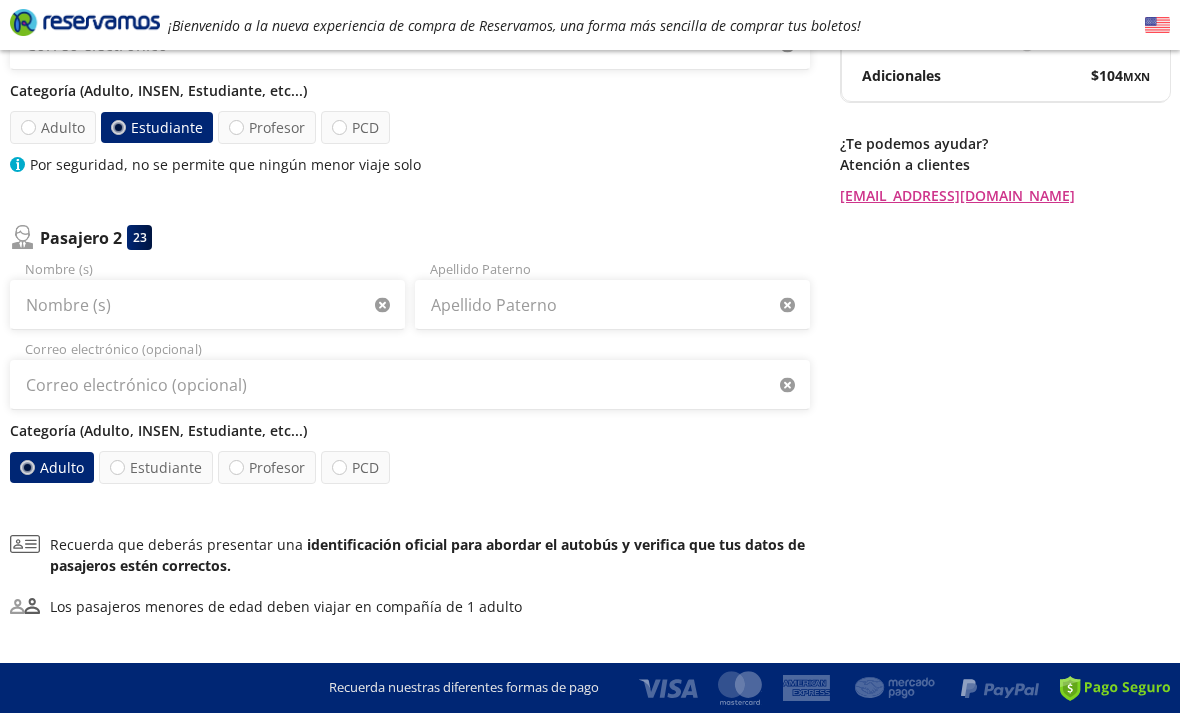click on "Estudiante" at bounding box center (156, 467) 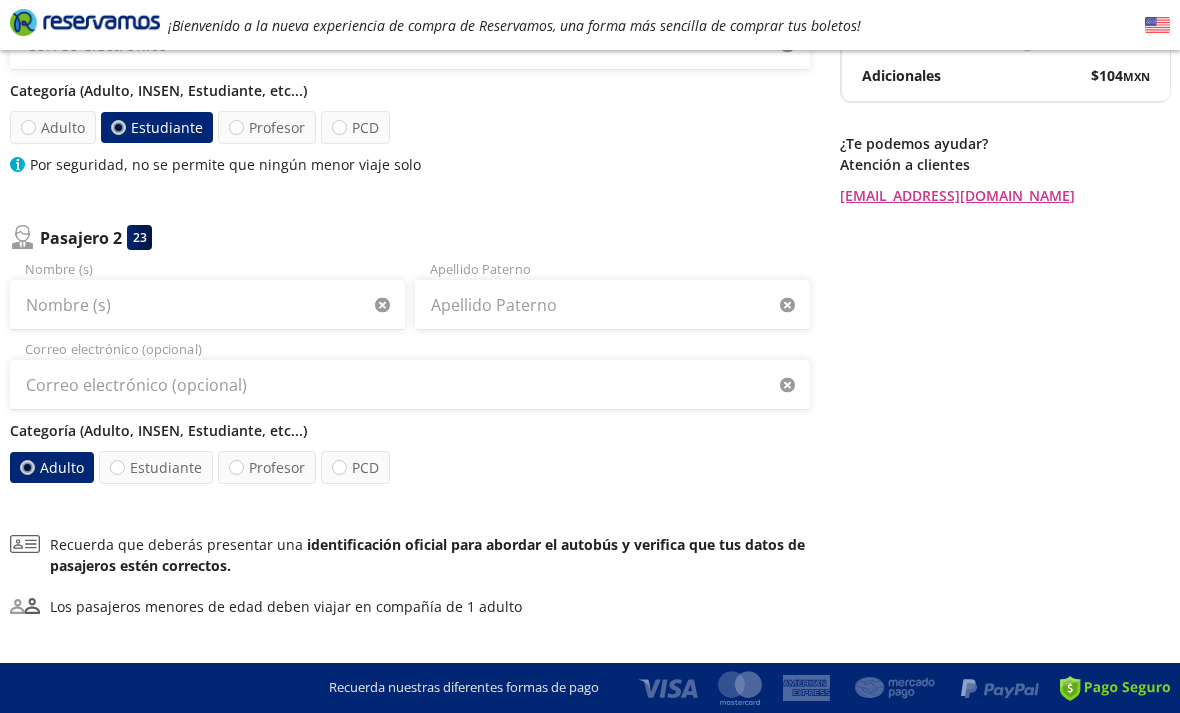 radio on "true" 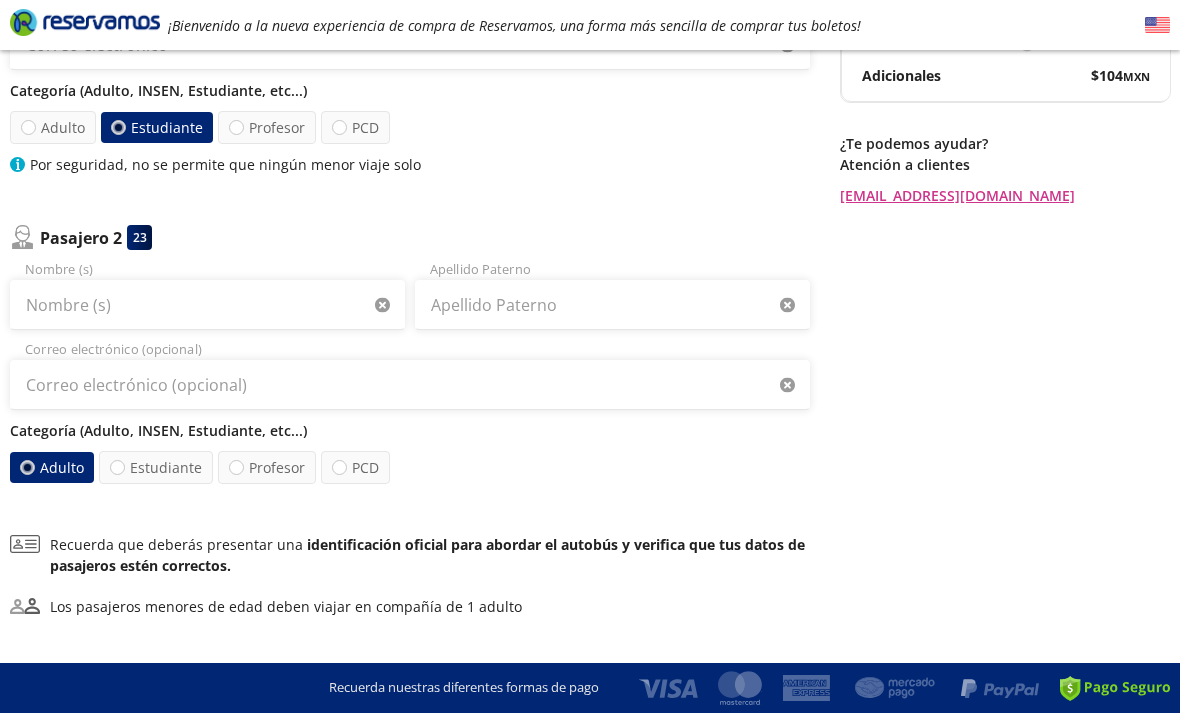 radio on "false" 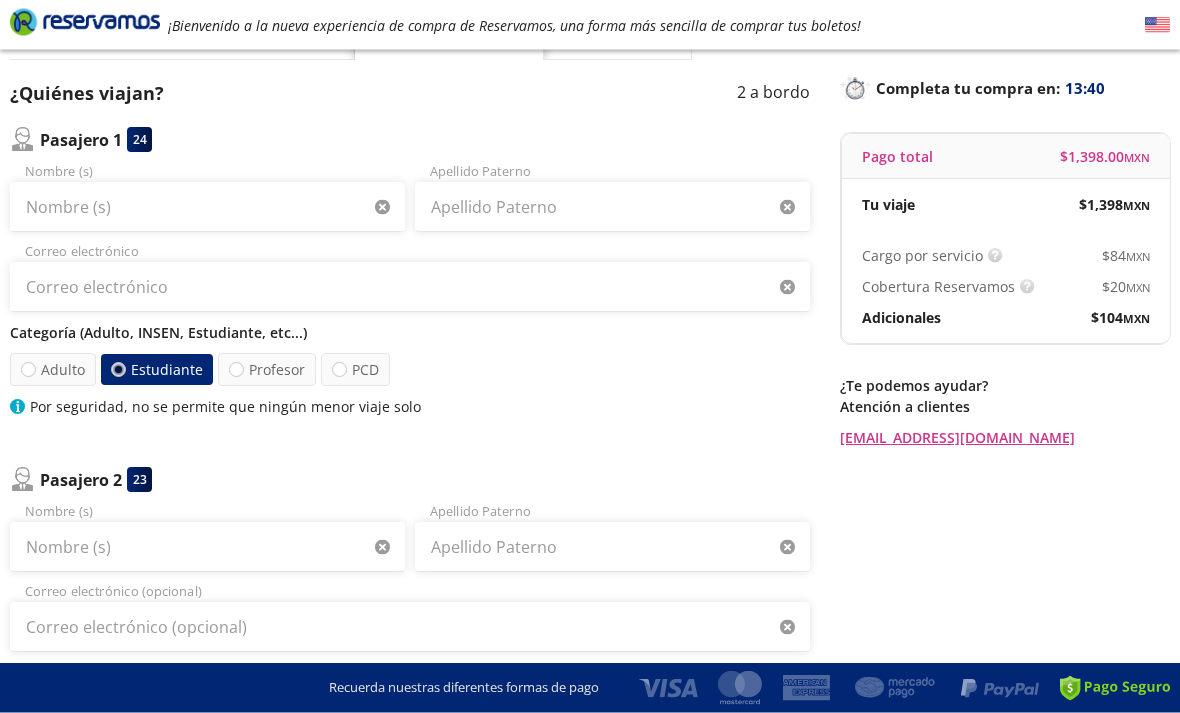 scroll, scrollTop: 60, scrollLeft: 0, axis: vertical 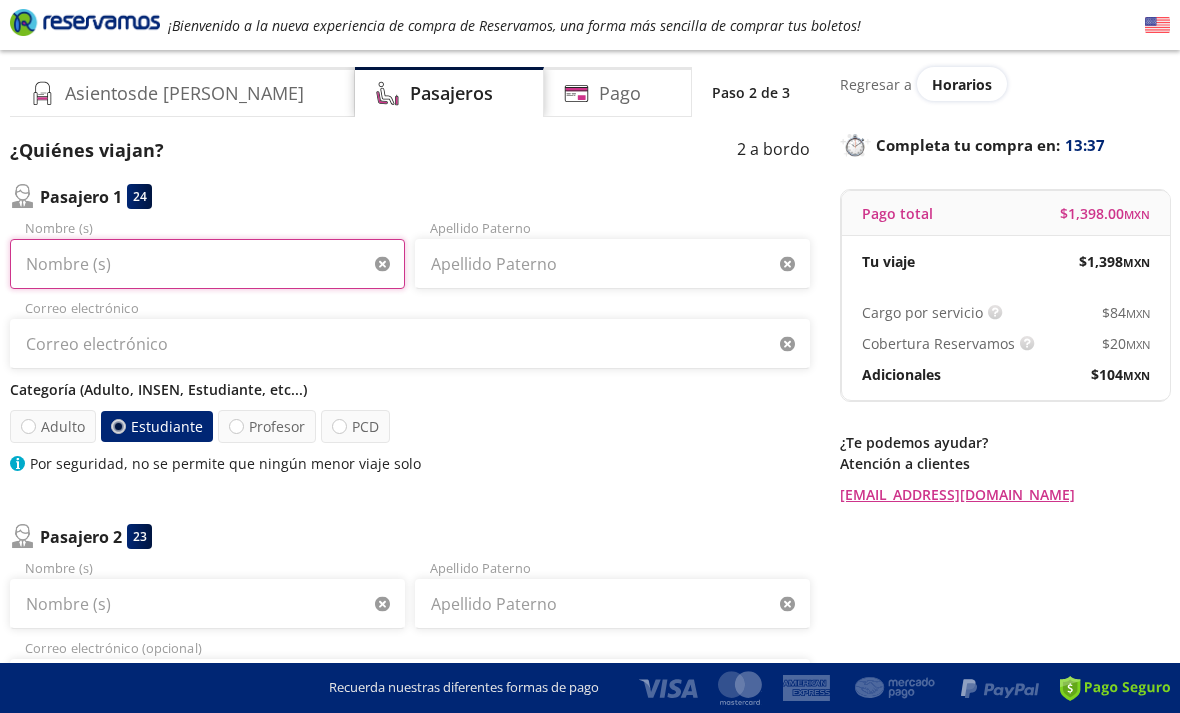 click on "Nombre (s)" at bounding box center (207, 264) 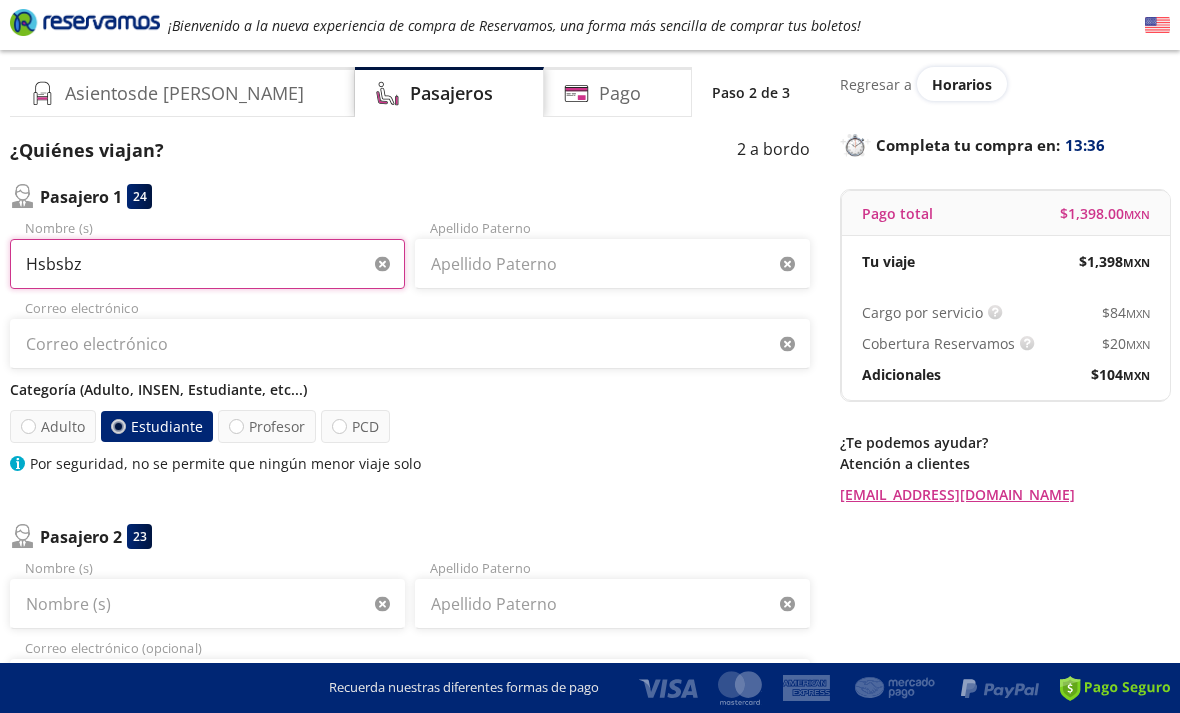 type on "Hsbsbz" 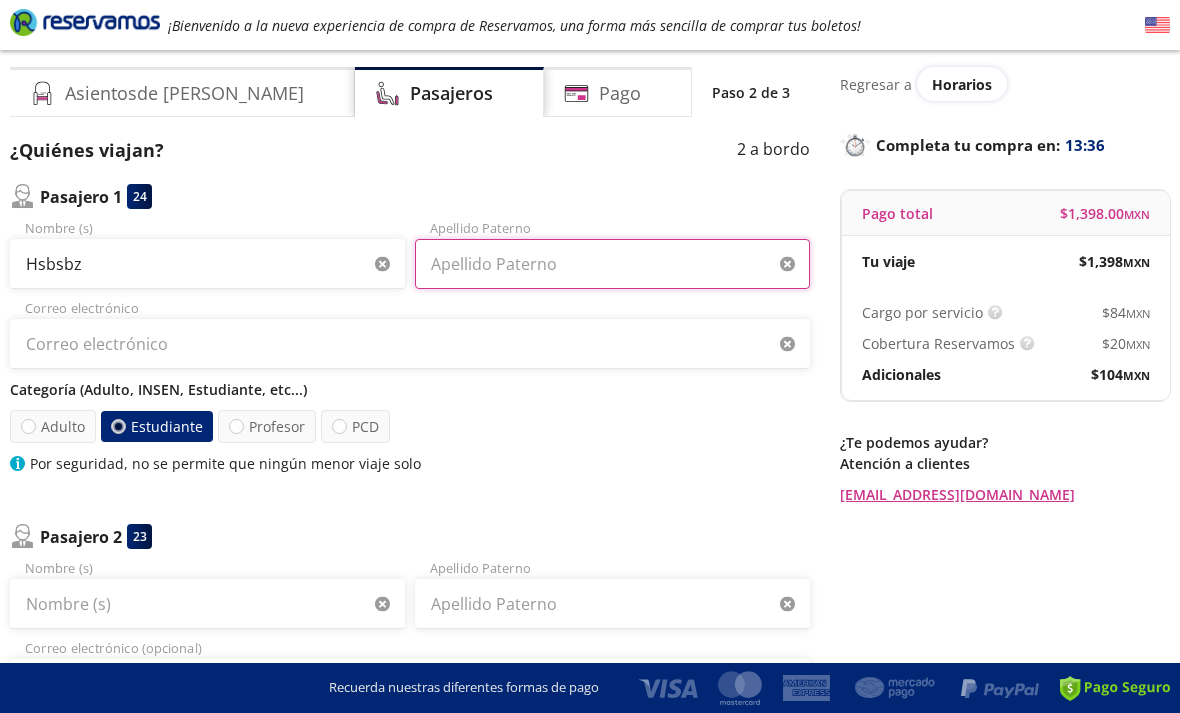 click on "Apellido Paterno" at bounding box center (612, 264) 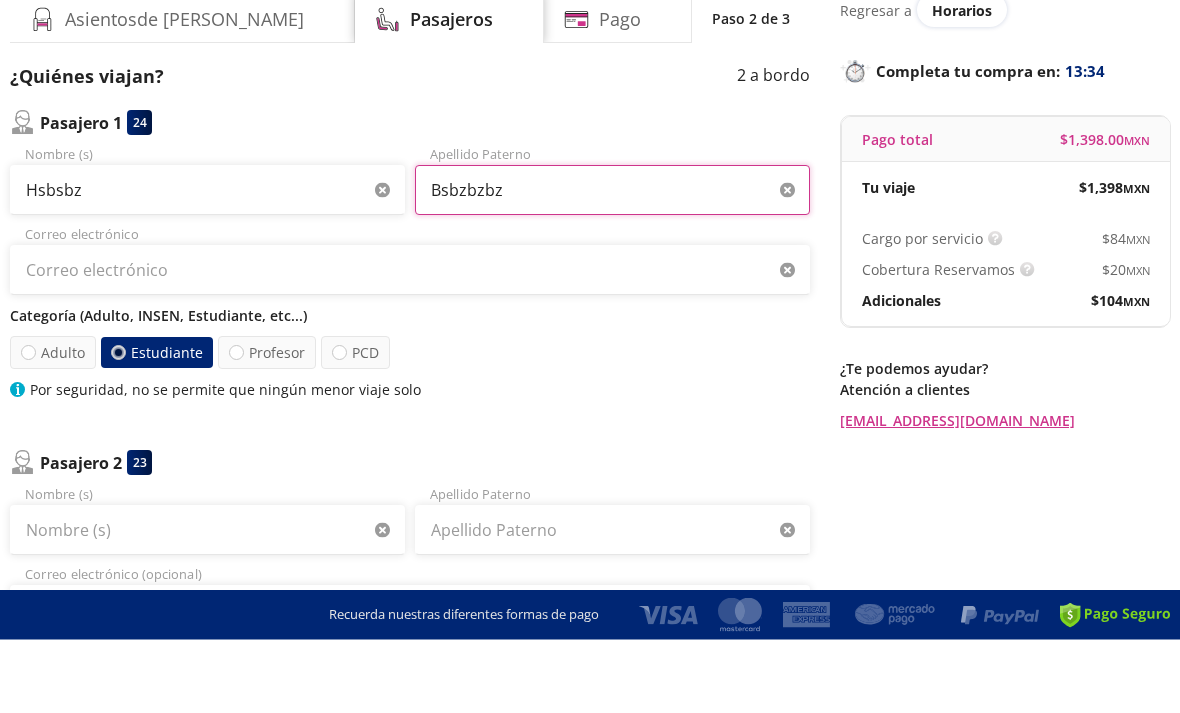 type on "Bsbzbzbz" 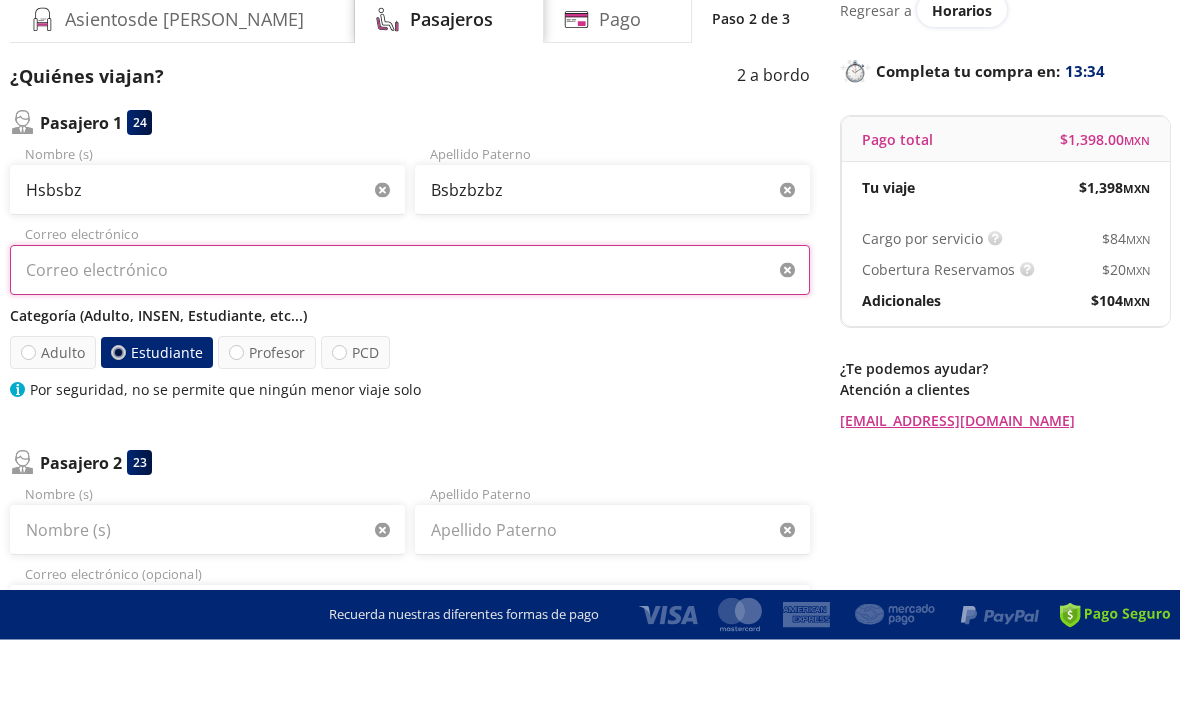 click on "Correo electrónico" at bounding box center [410, 344] 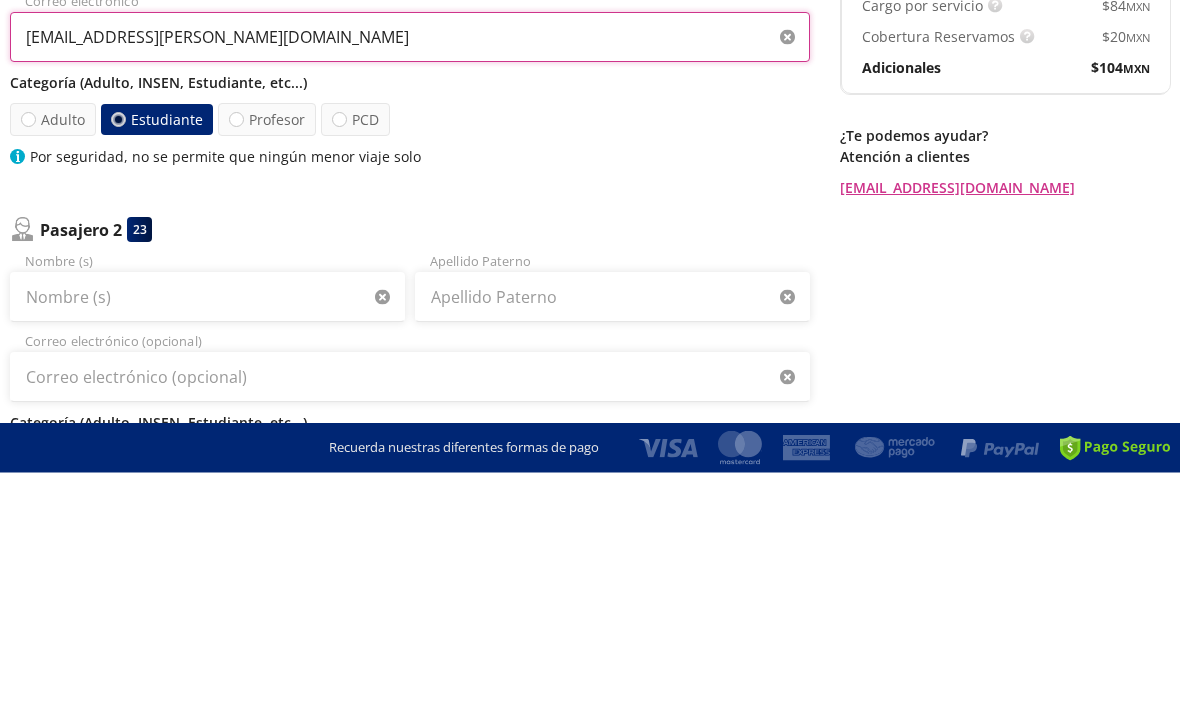 scroll, scrollTop: 155, scrollLeft: 0, axis: vertical 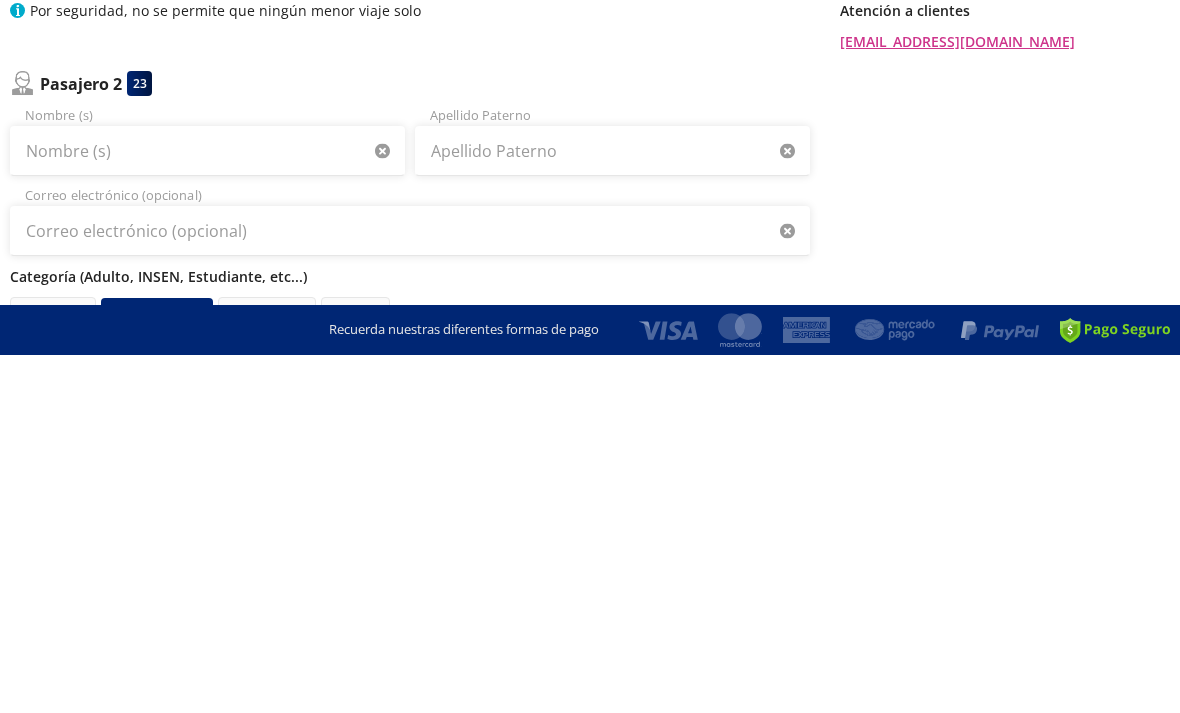 type on "[EMAIL_ADDRESS][PERSON_NAME][DOMAIN_NAME]" 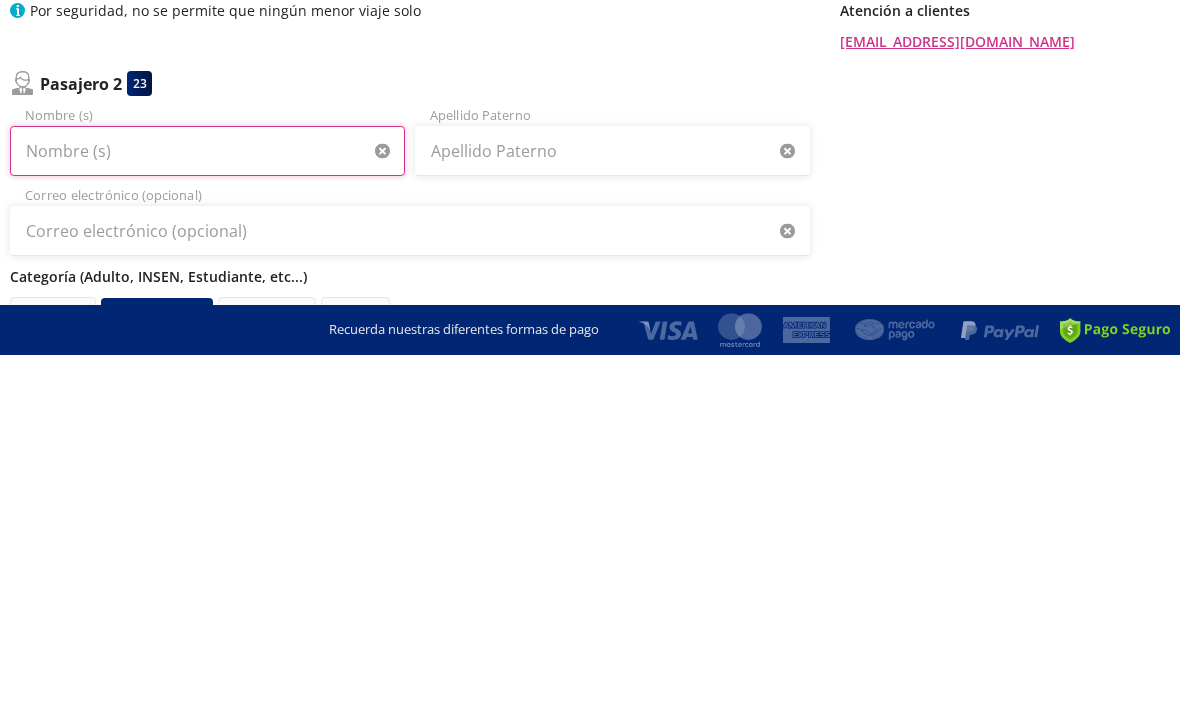 click on "Nombre (s)" at bounding box center [207, 509] 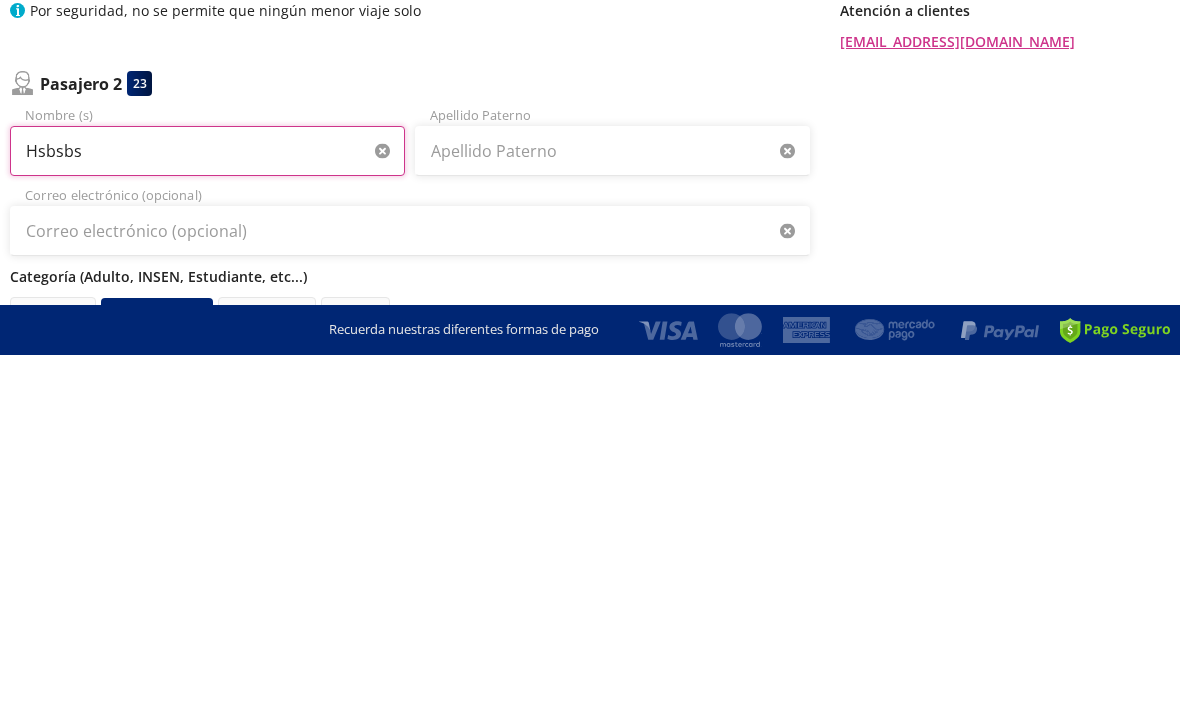 type on "Hsbsbs" 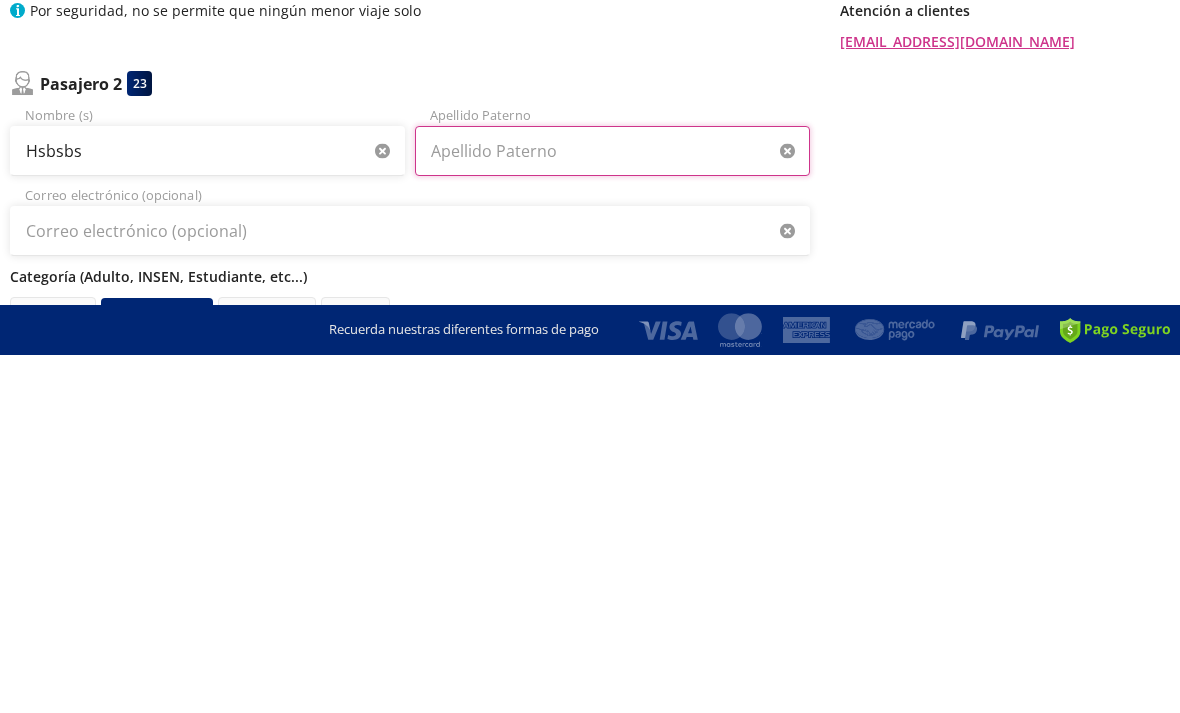 click on "Apellido Paterno" at bounding box center (612, 509) 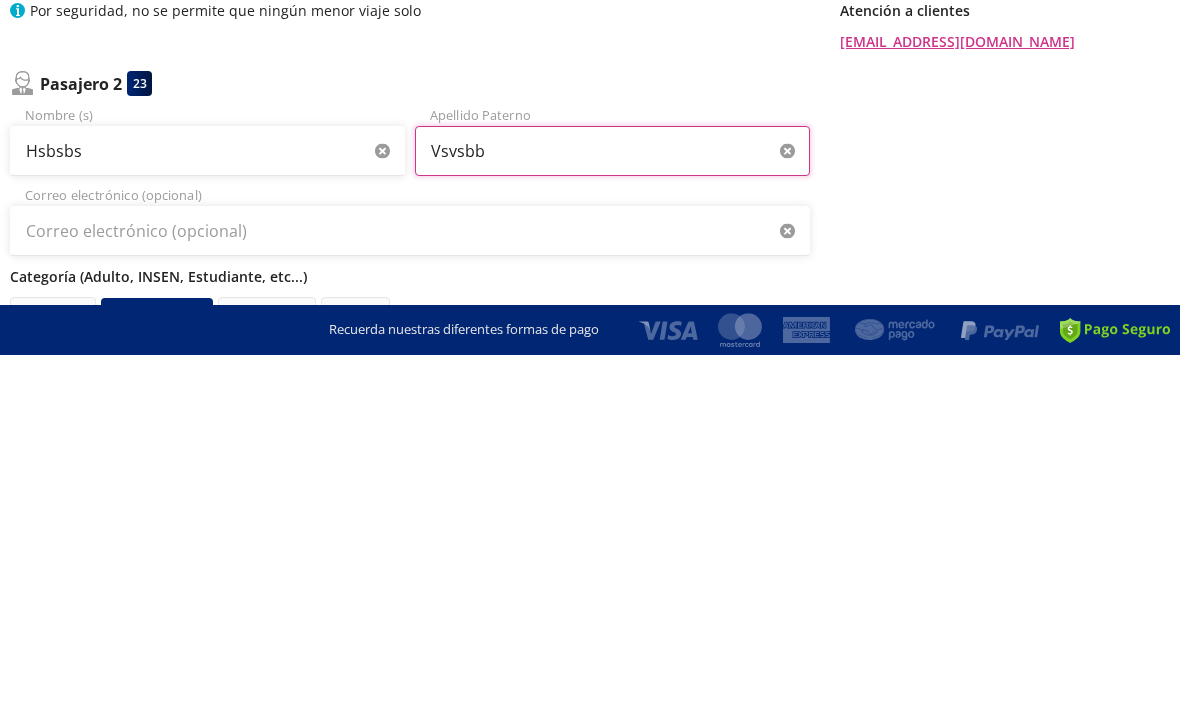 type on "Vsvsbbz" 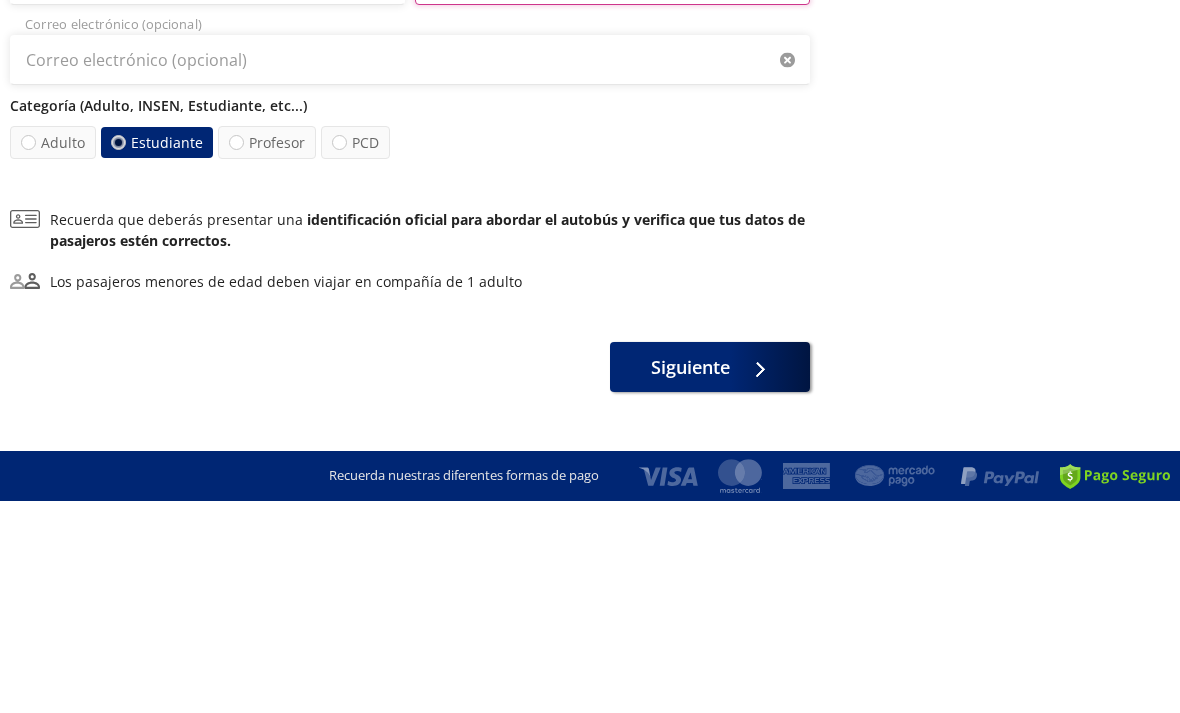 scroll, scrollTop: 504, scrollLeft: 0, axis: vertical 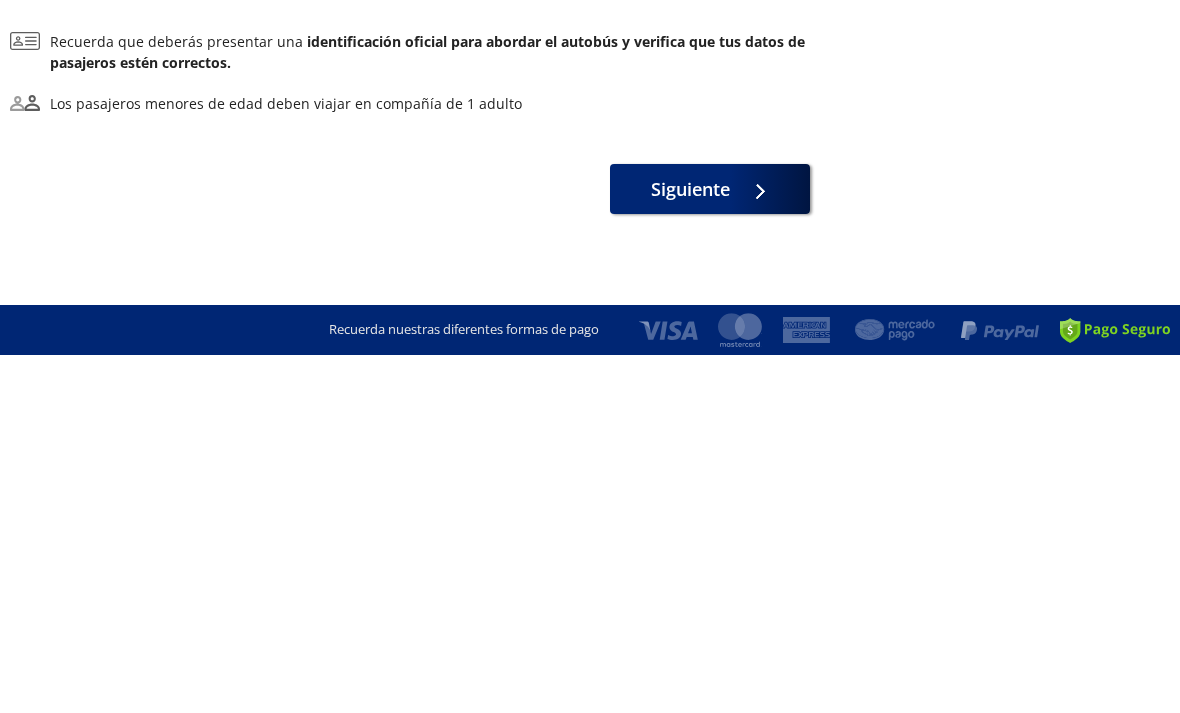 click 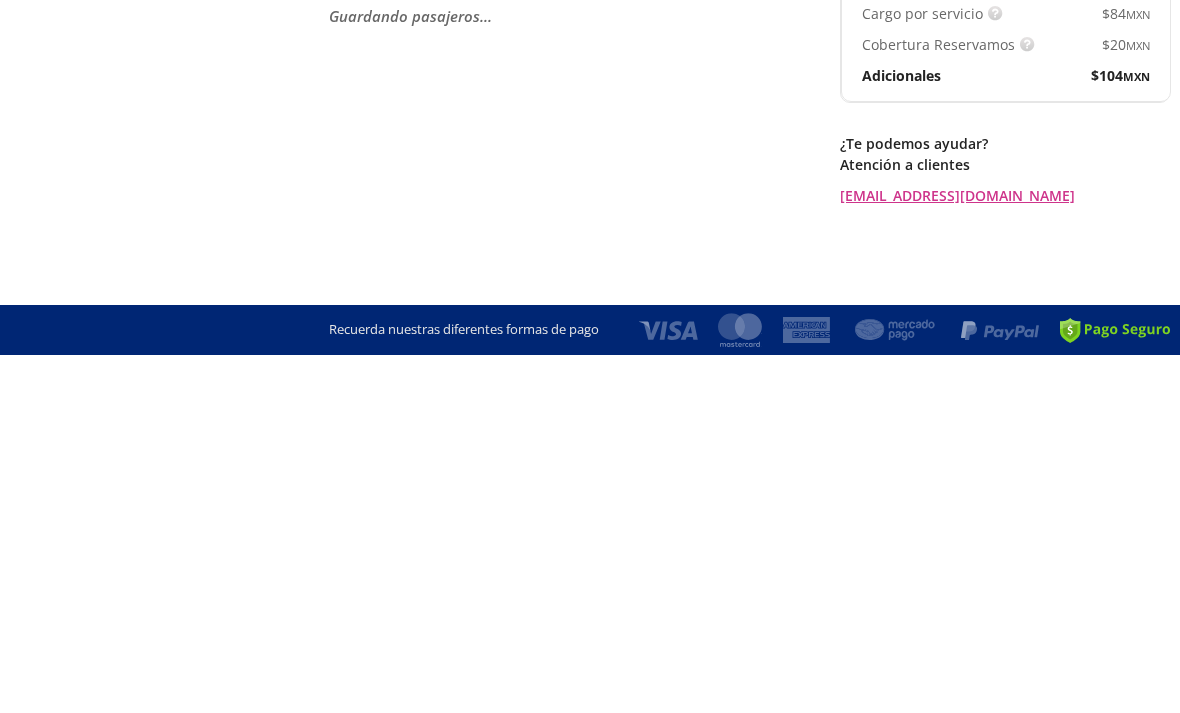 scroll, scrollTop: 1, scrollLeft: 0, axis: vertical 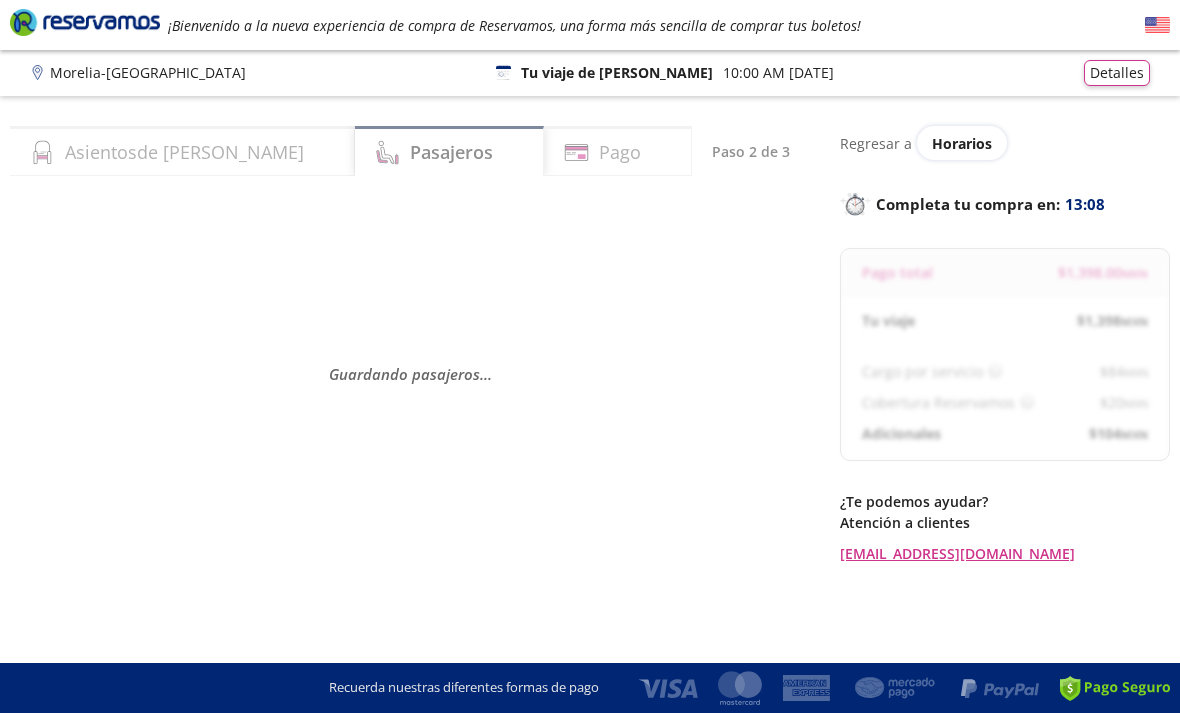 select on "MX" 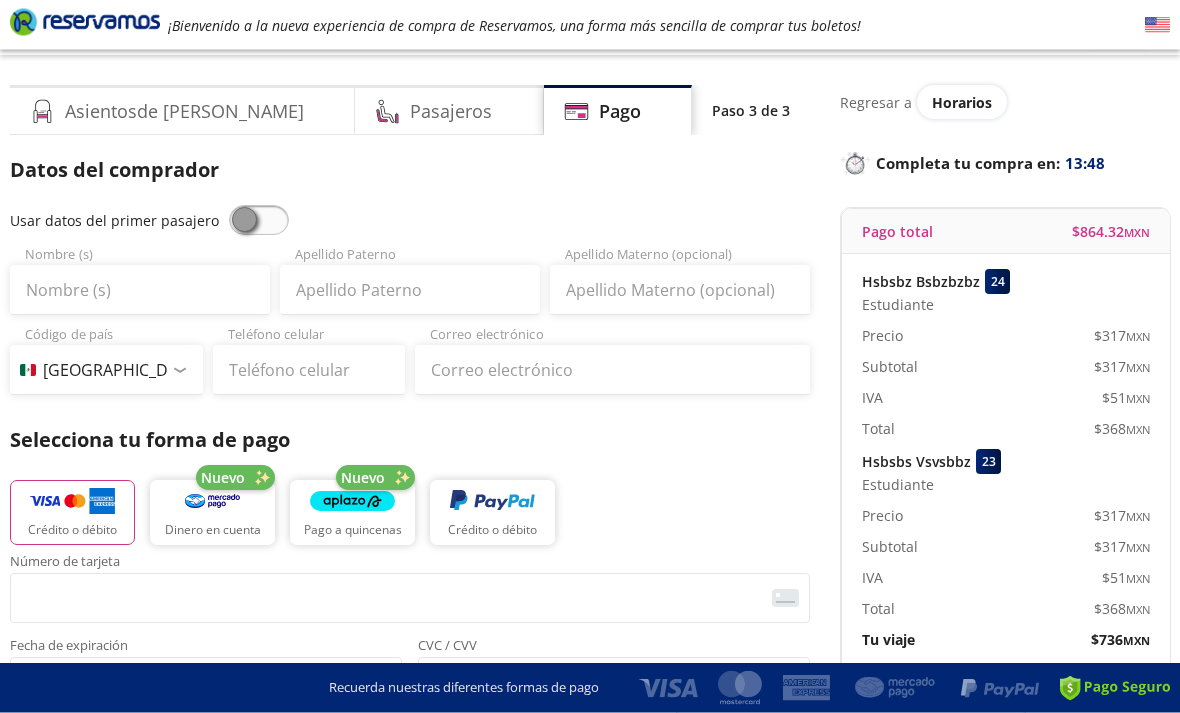 scroll, scrollTop: 0, scrollLeft: 0, axis: both 